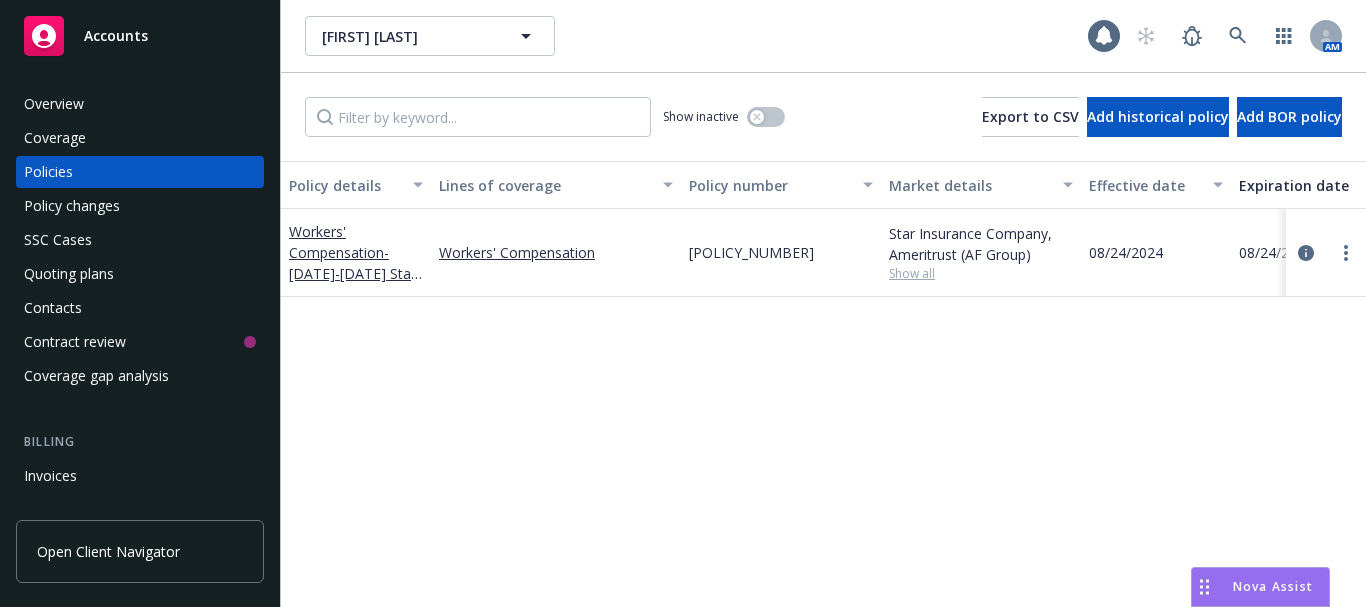 scroll, scrollTop: 0, scrollLeft: 0, axis: both 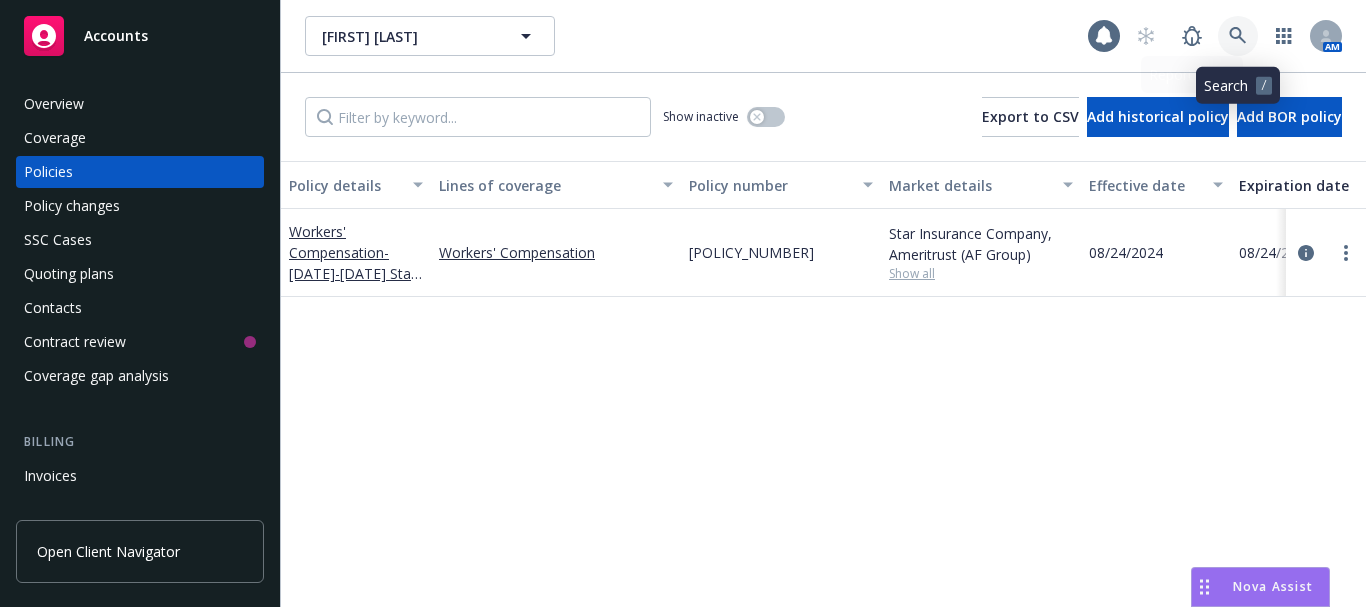 click 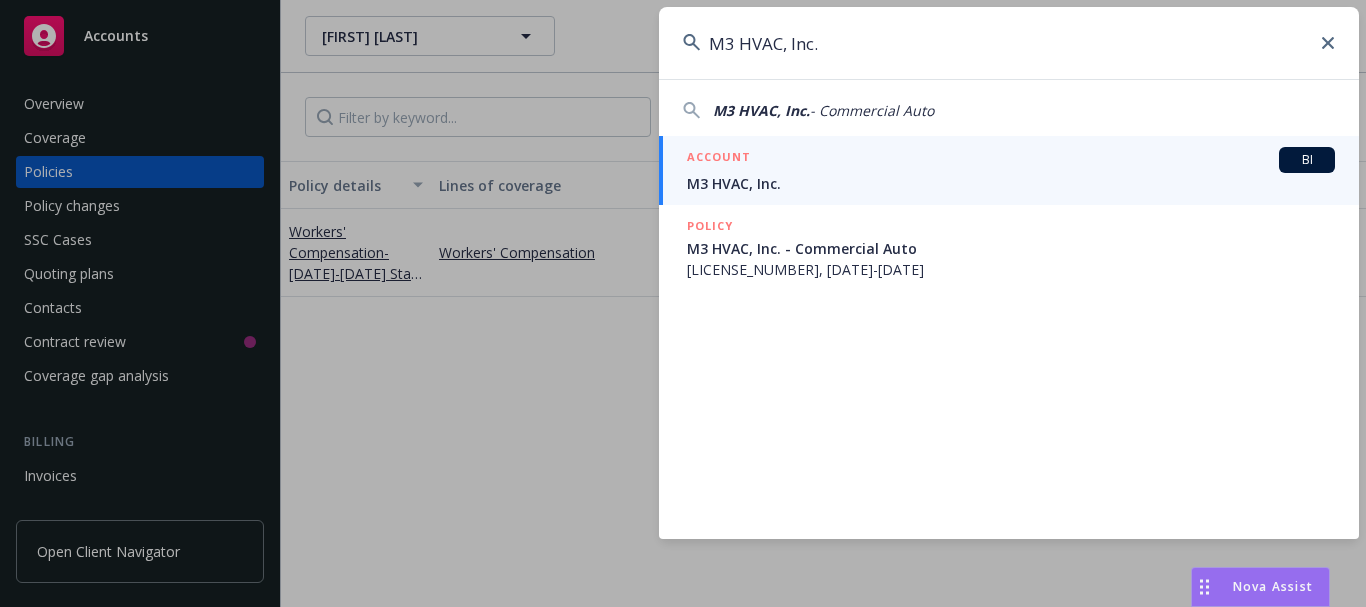 type on "M3 HVAC, Inc." 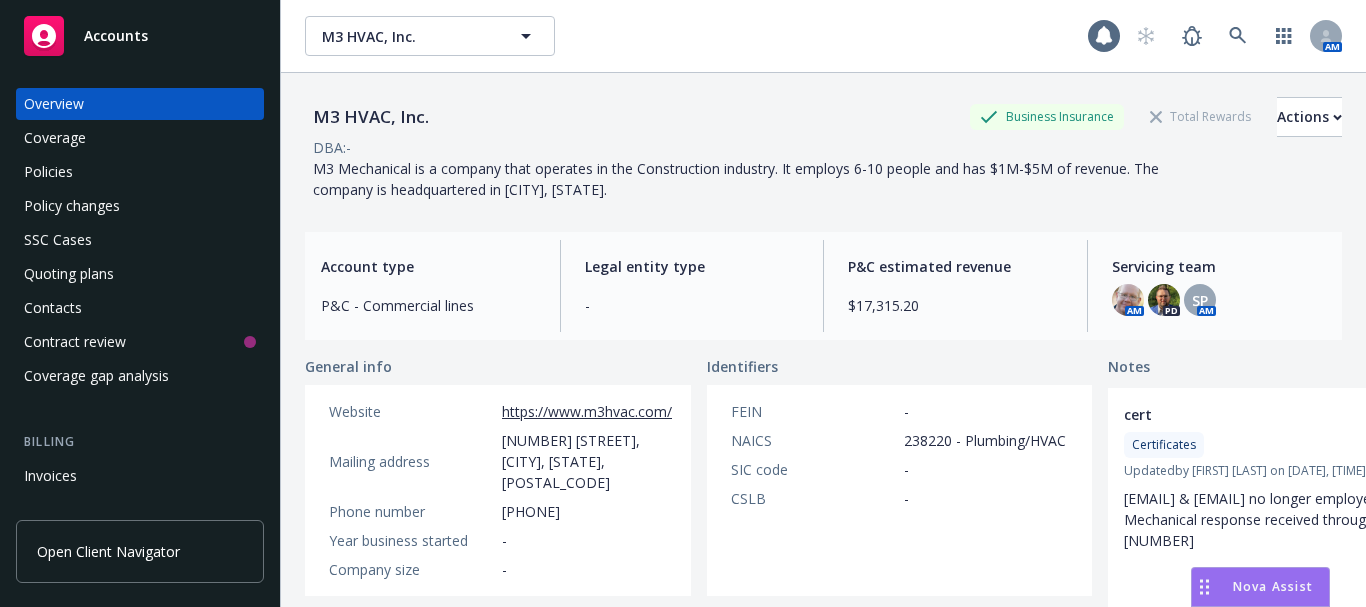 click on "Policies" at bounding box center (48, 172) 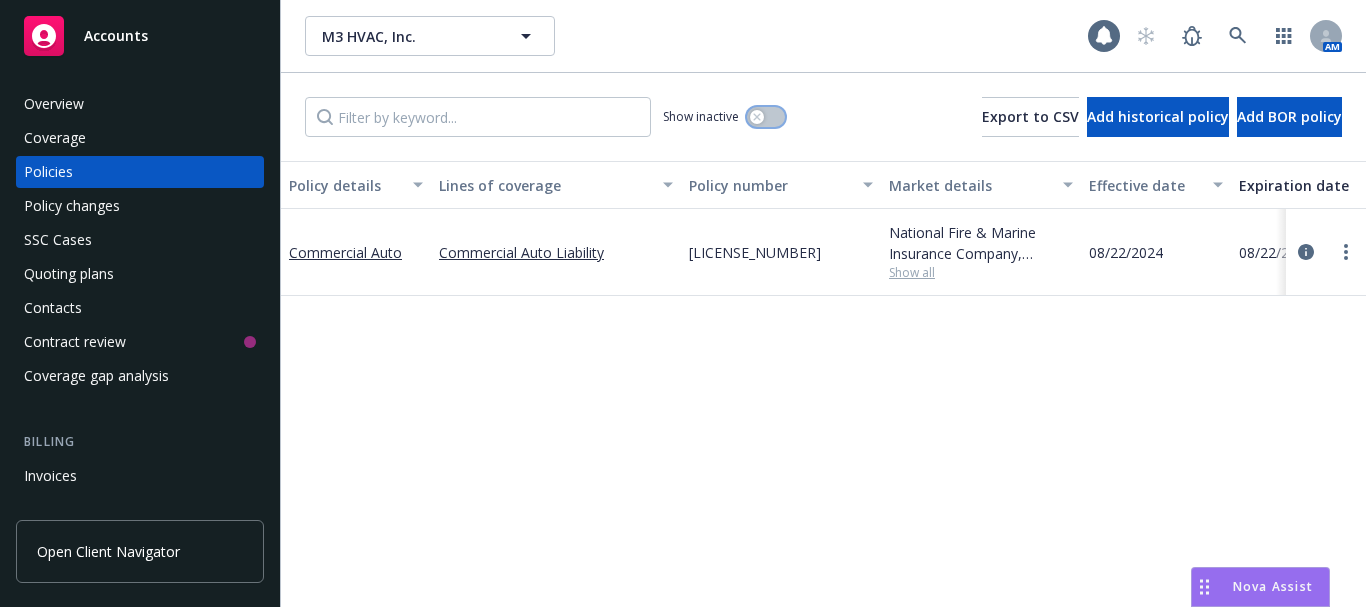 click at bounding box center [766, 117] 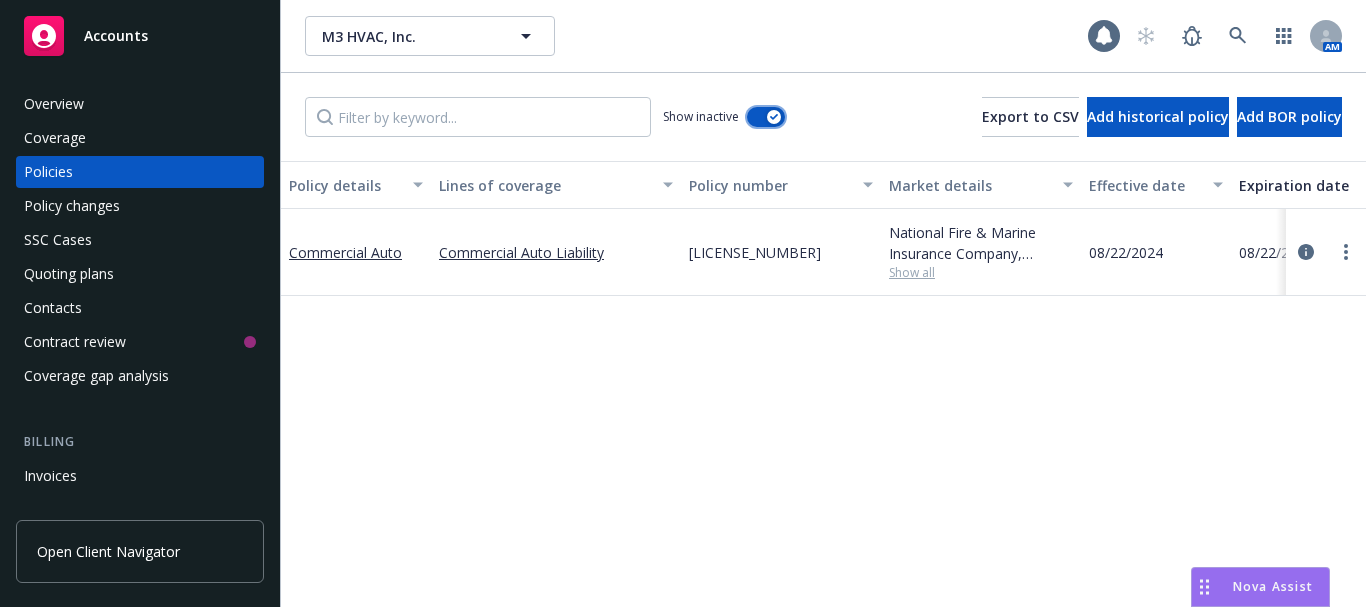 click at bounding box center [766, 117] 